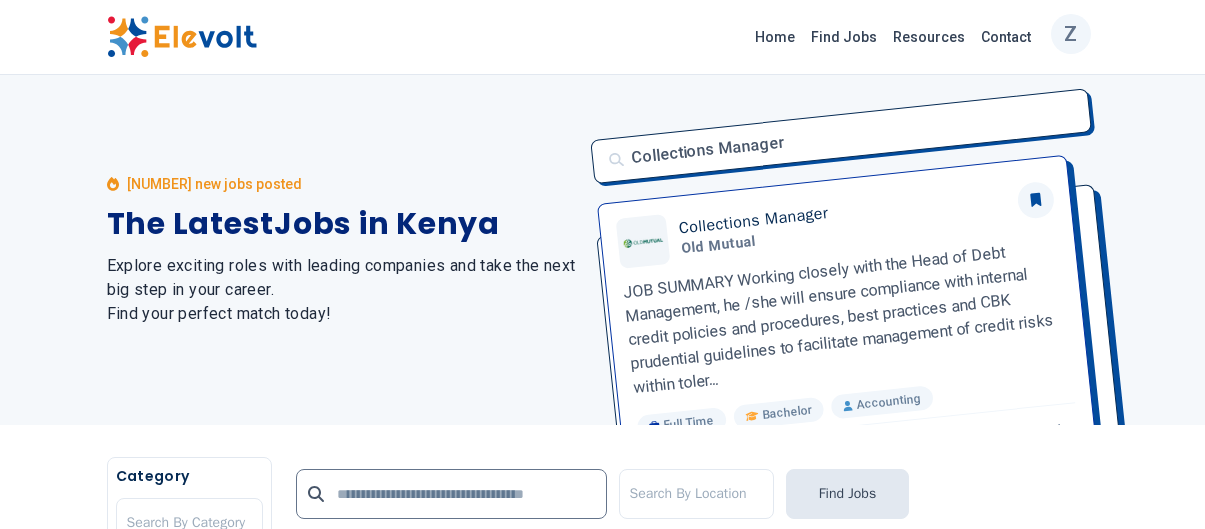 scroll, scrollTop: 0, scrollLeft: 0, axis: both 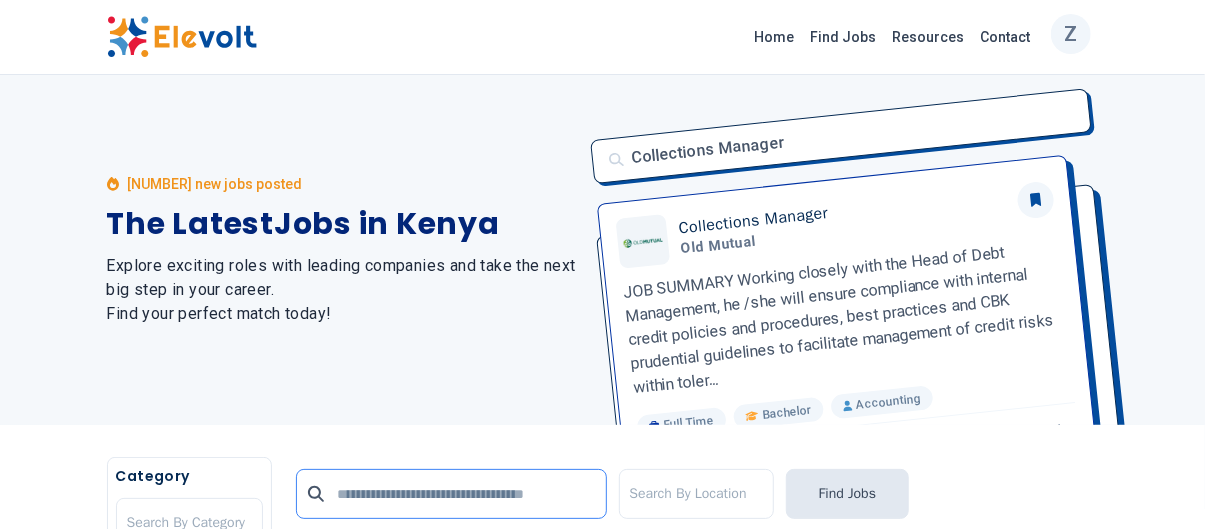 click at bounding box center [451, 494] 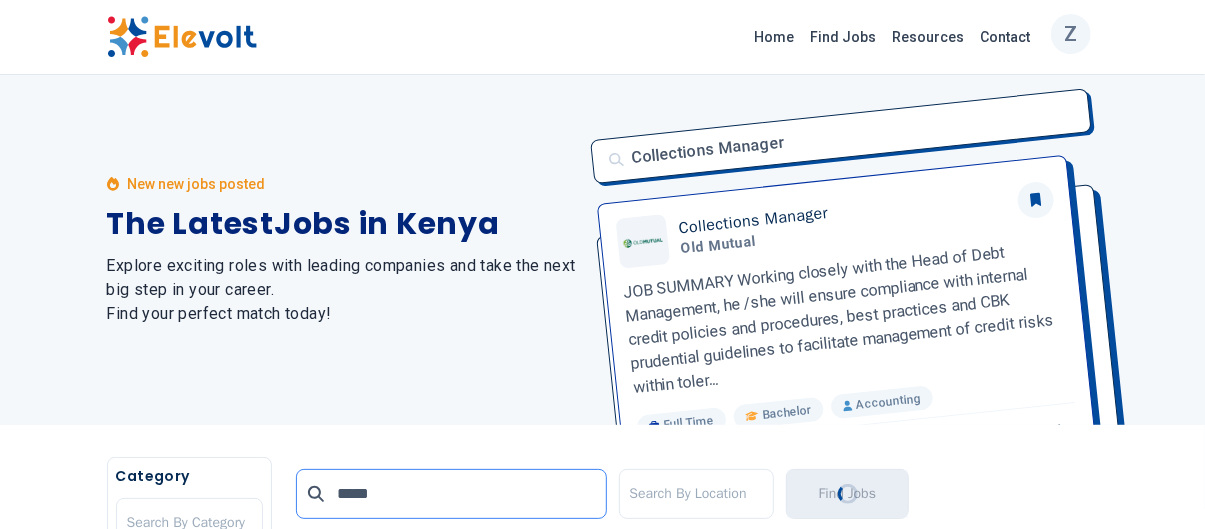 type on "*****" 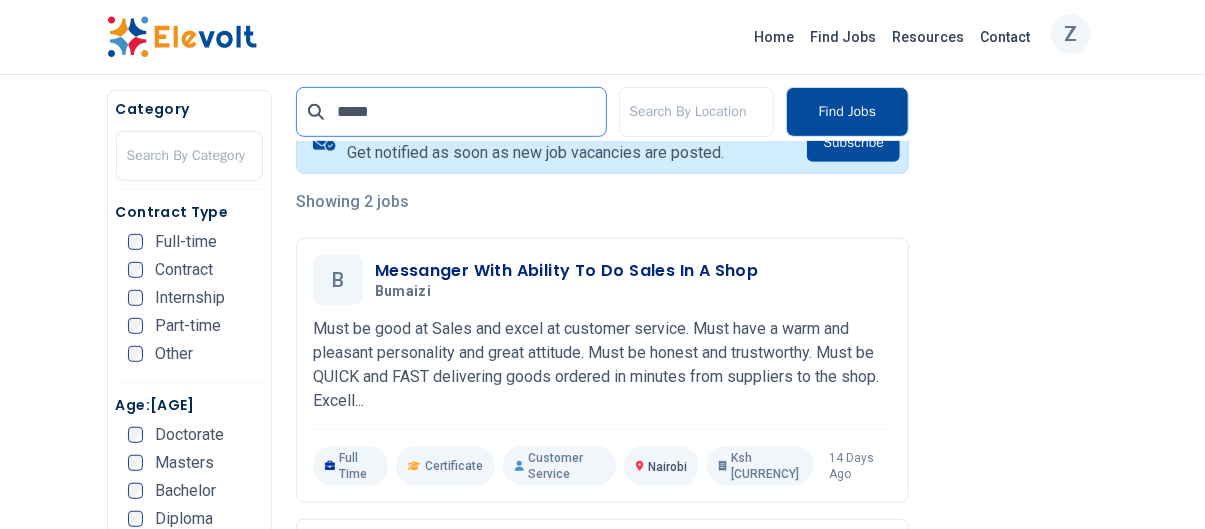scroll, scrollTop: 433, scrollLeft: 0, axis: vertical 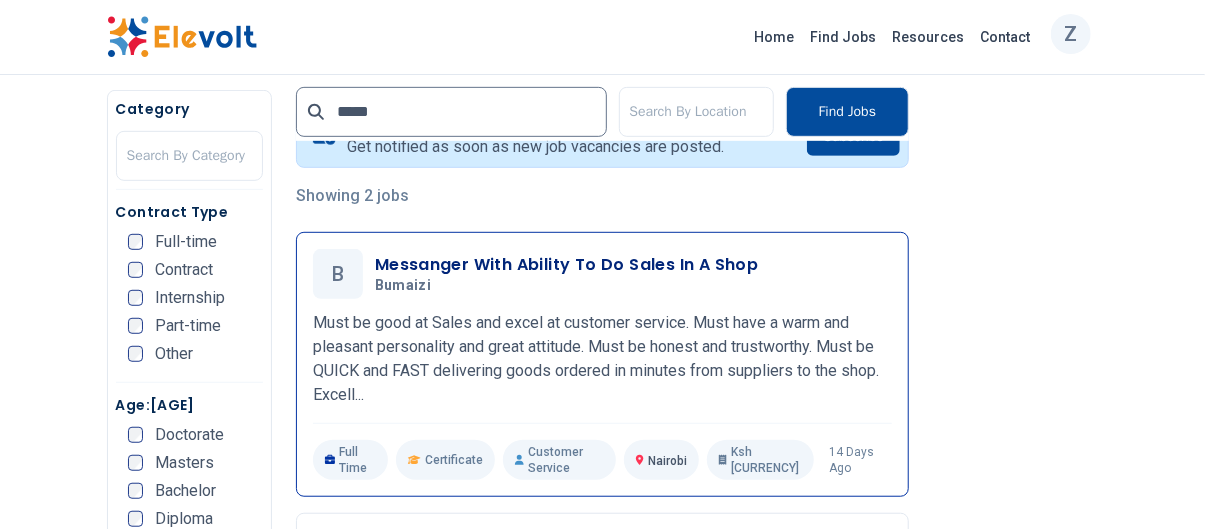 click on "Messanger With Ability To Do Sales In A Shop" at bounding box center (567, 265) 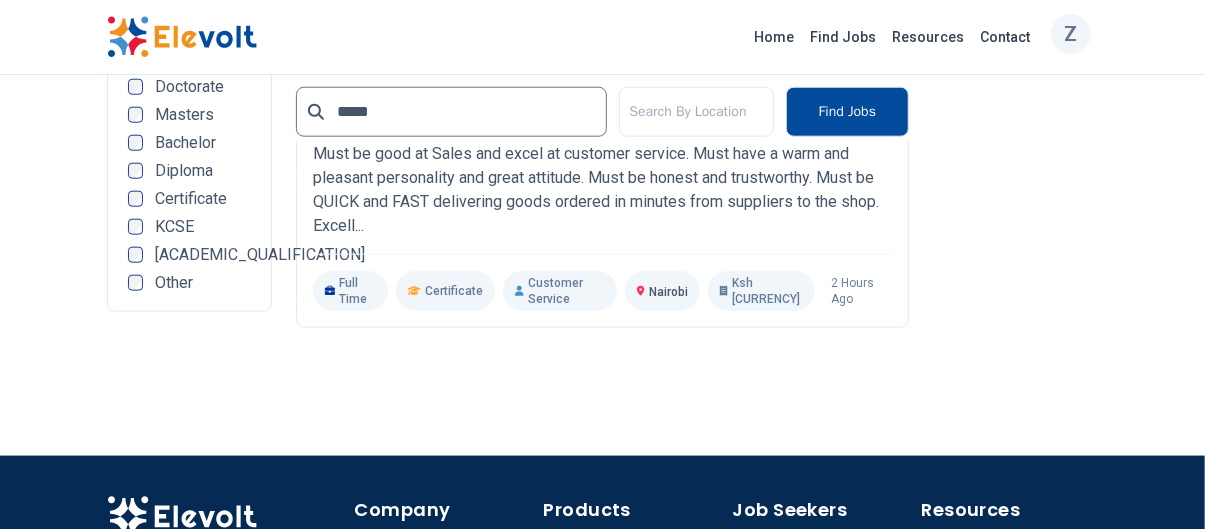 scroll, scrollTop: 889, scrollLeft: 0, axis: vertical 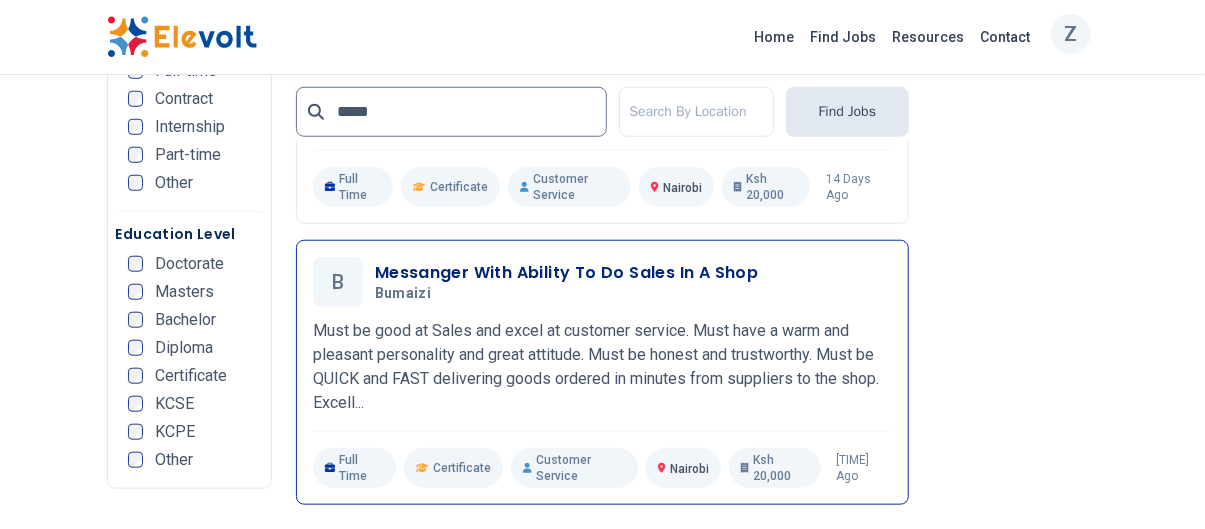 click on "Messanger With Ability To Do Sales In A Shop" at bounding box center (567, 273) 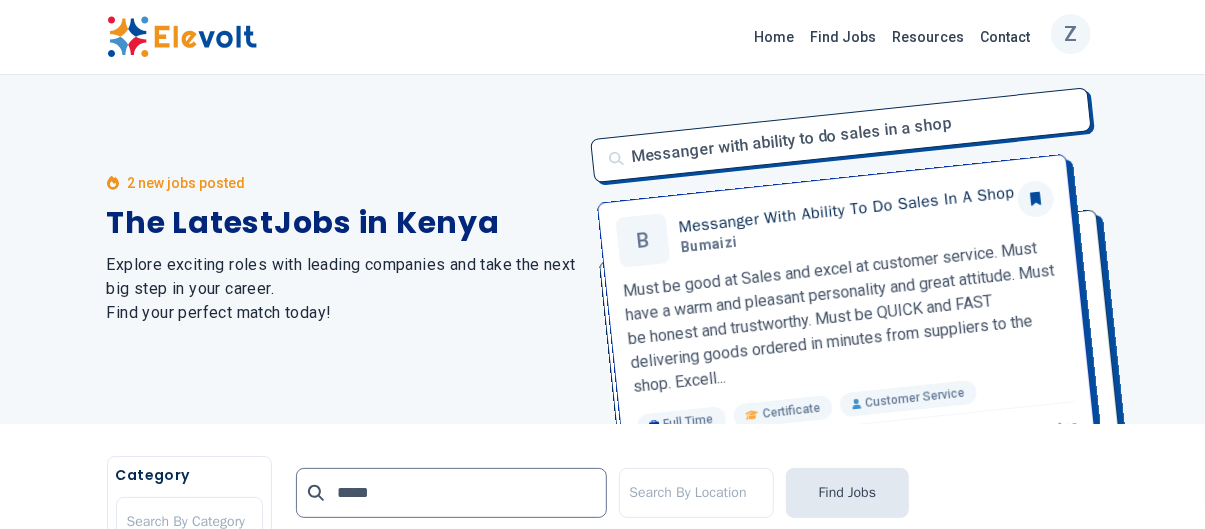 scroll, scrollTop: 0, scrollLeft: 0, axis: both 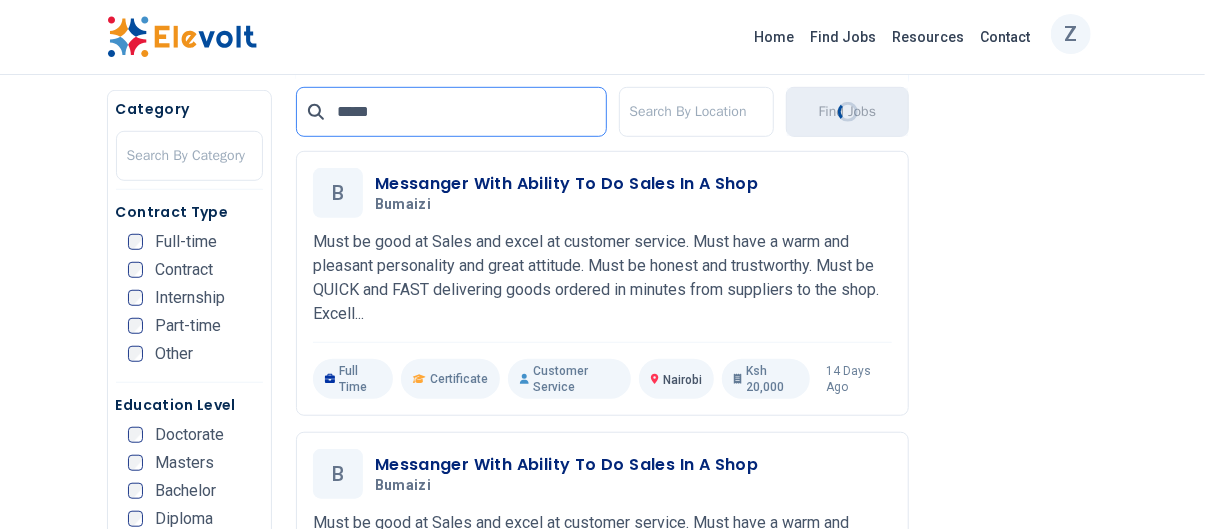 click on "*****" at bounding box center (451, 112) 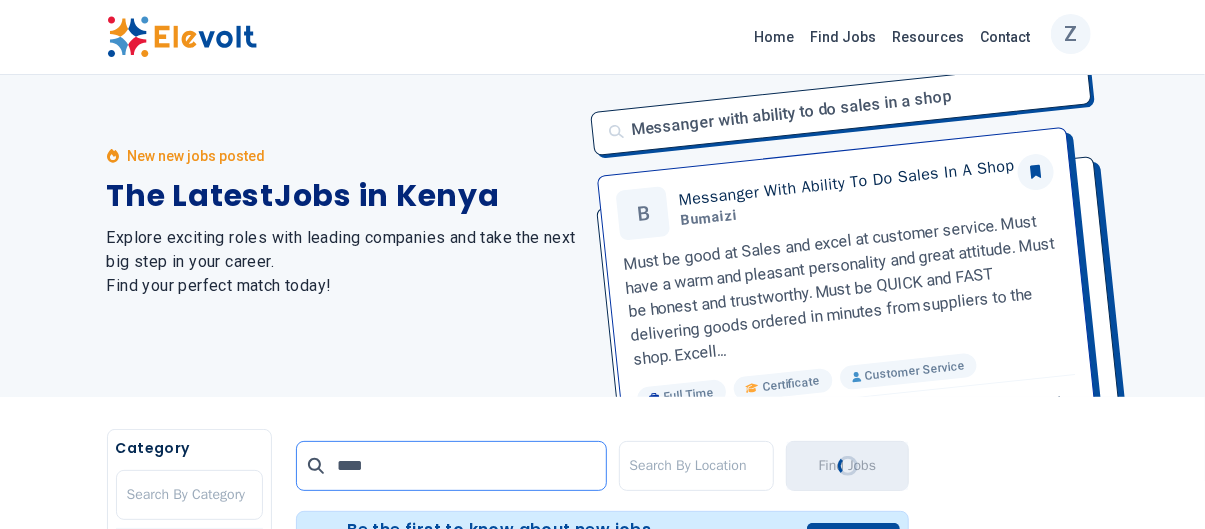 scroll, scrollTop: 0, scrollLeft: 0, axis: both 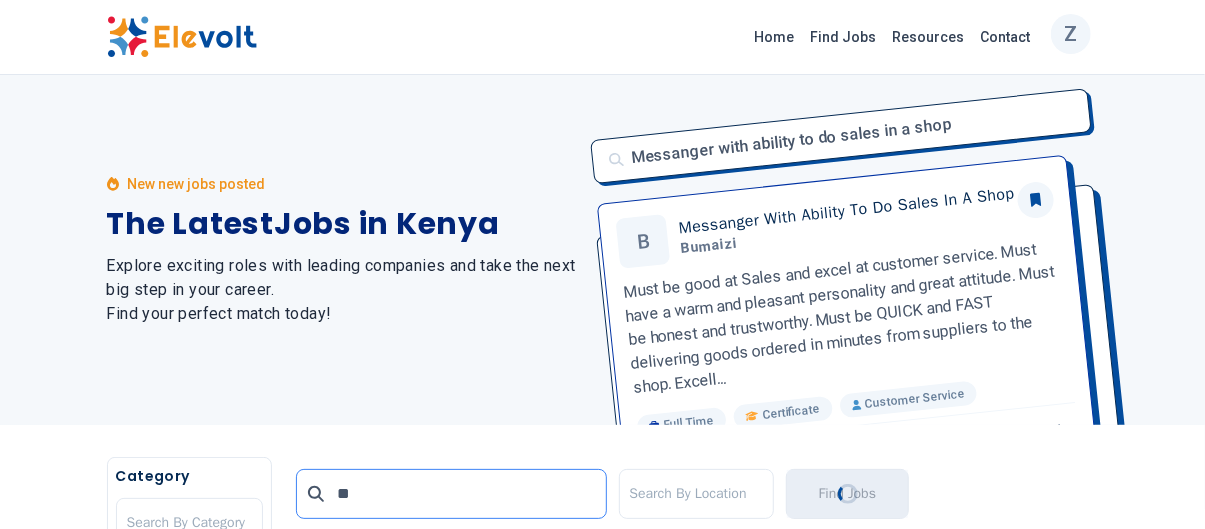 type on "*" 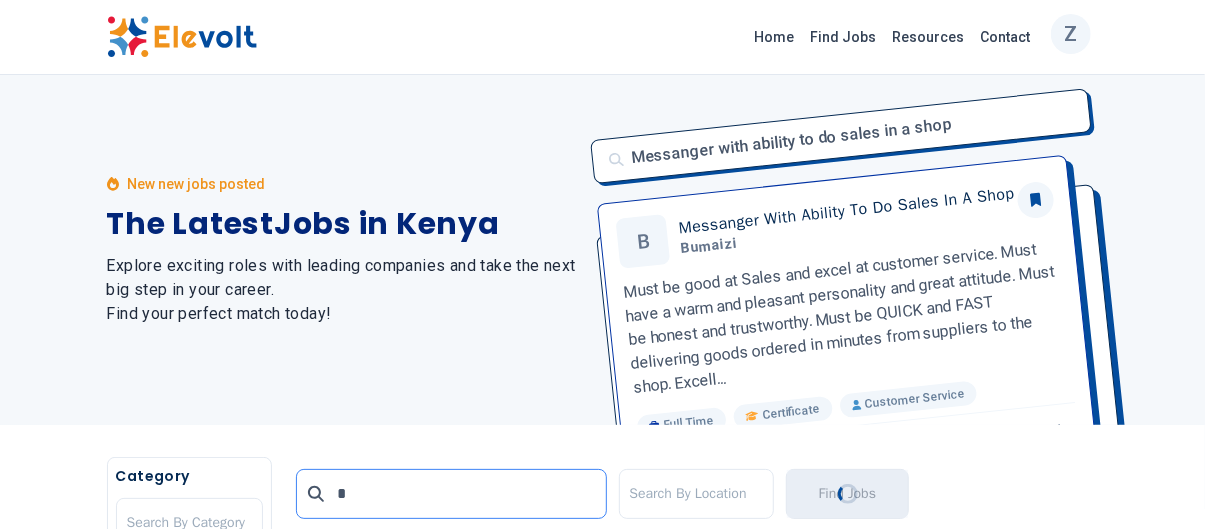 type 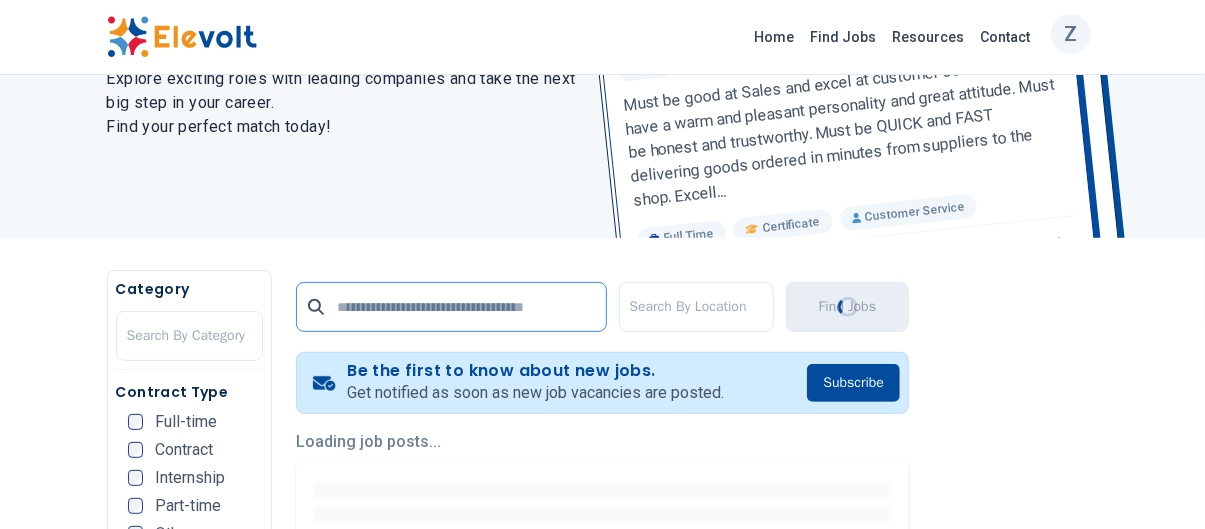 scroll, scrollTop: 170, scrollLeft: 0, axis: vertical 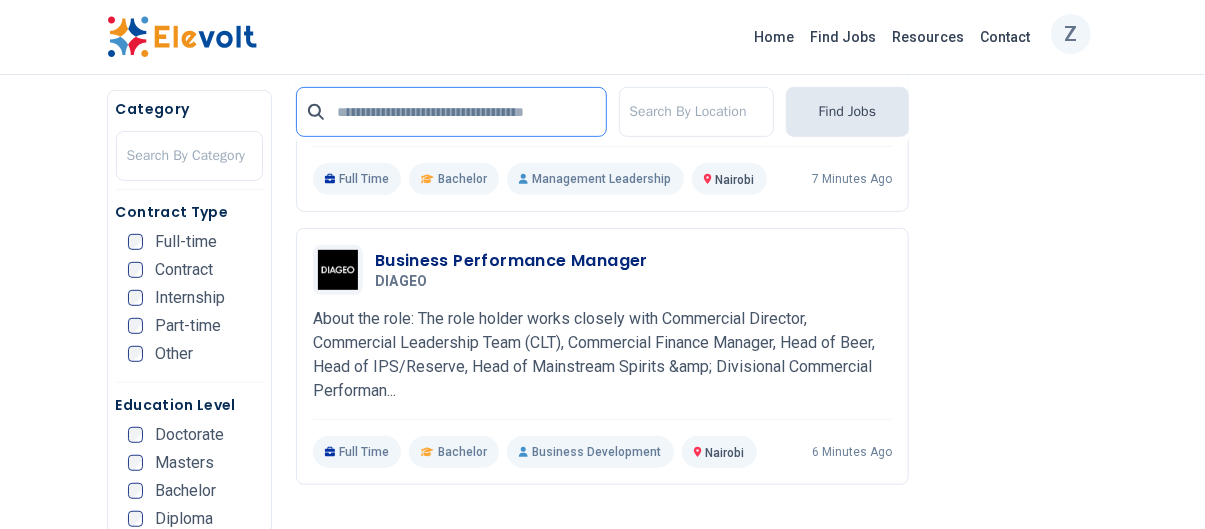 click at bounding box center (451, 112) 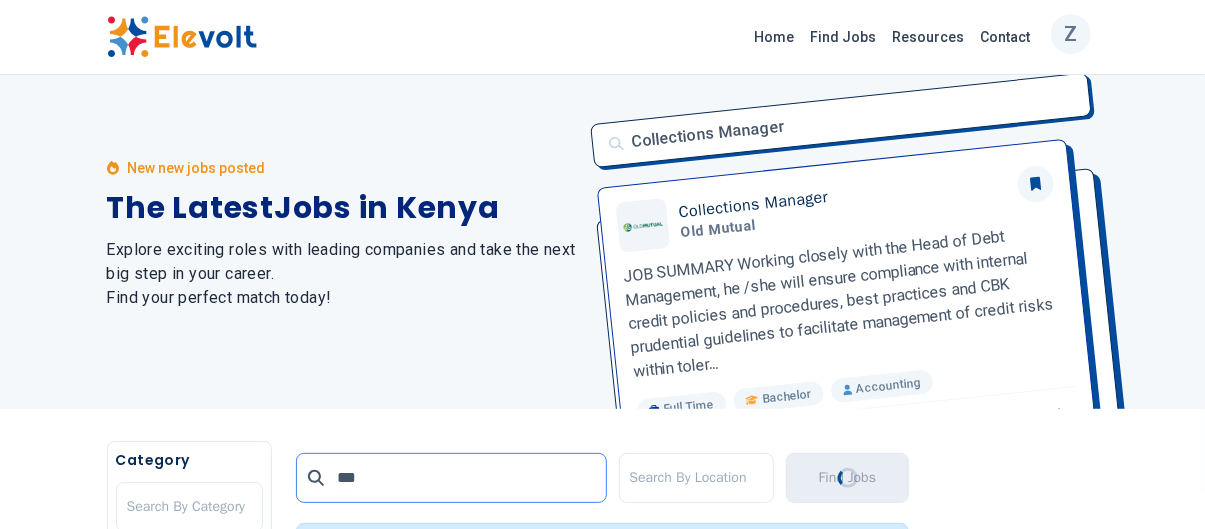 scroll, scrollTop: 0, scrollLeft: 0, axis: both 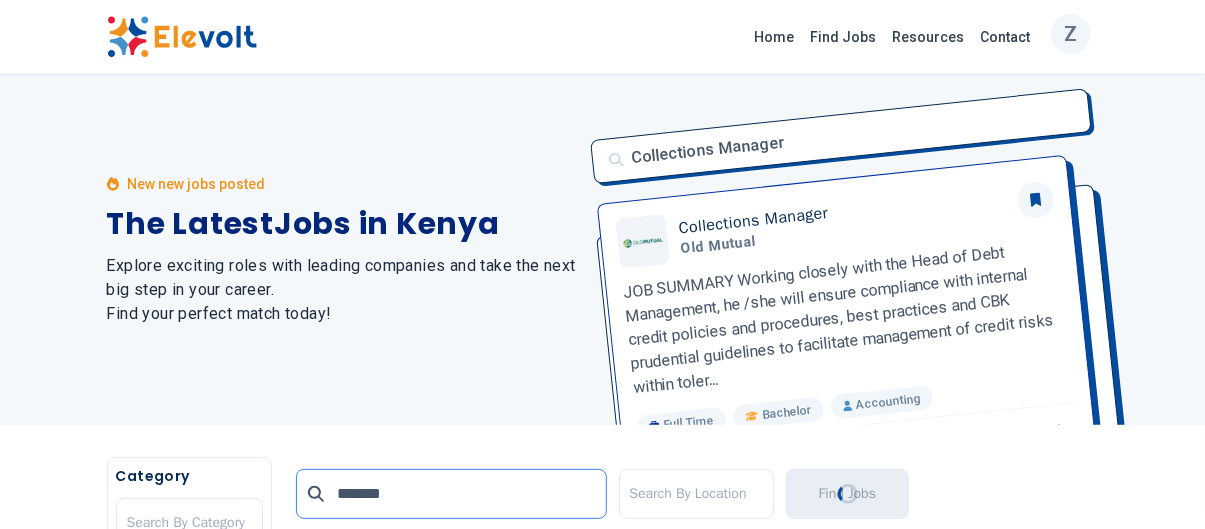 type on "*******" 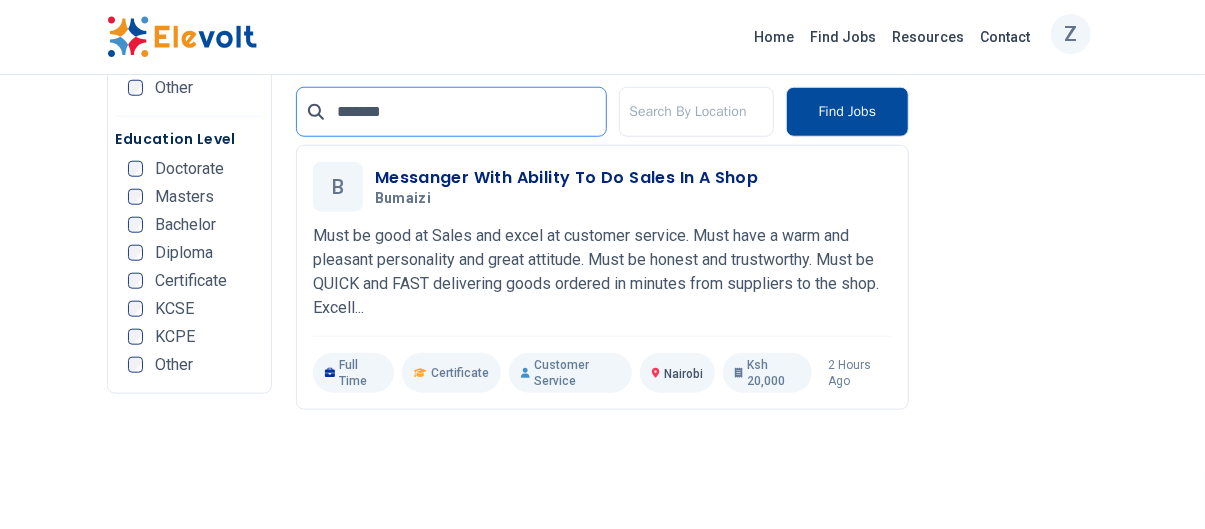 scroll, scrollTop: 807, scrollLeft: 0, axis: vertical 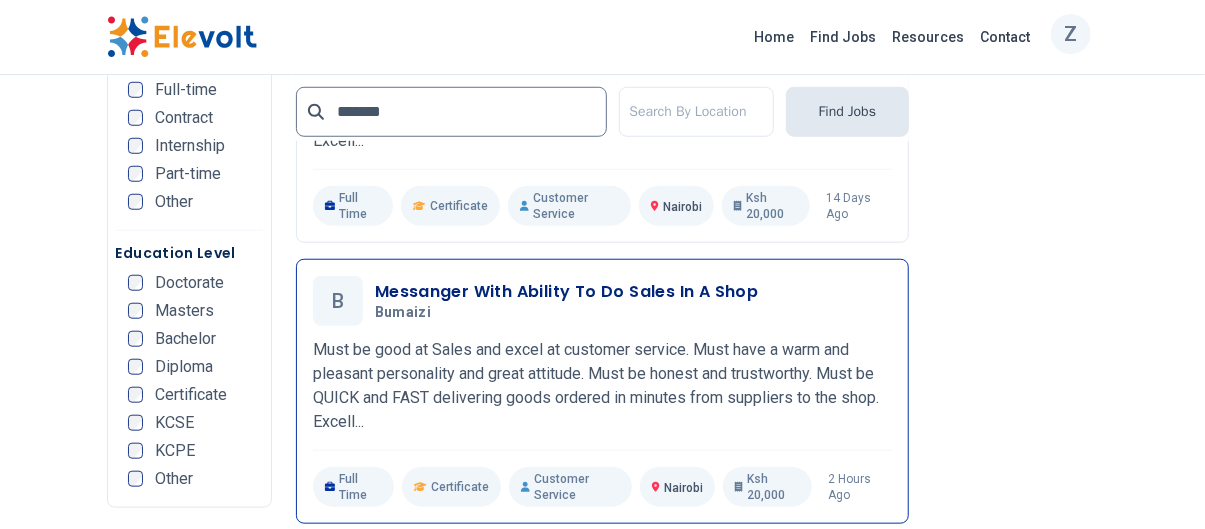 click on "Messanger With Ability To Do Sales In A Shop" at bounding box center (567, 292) 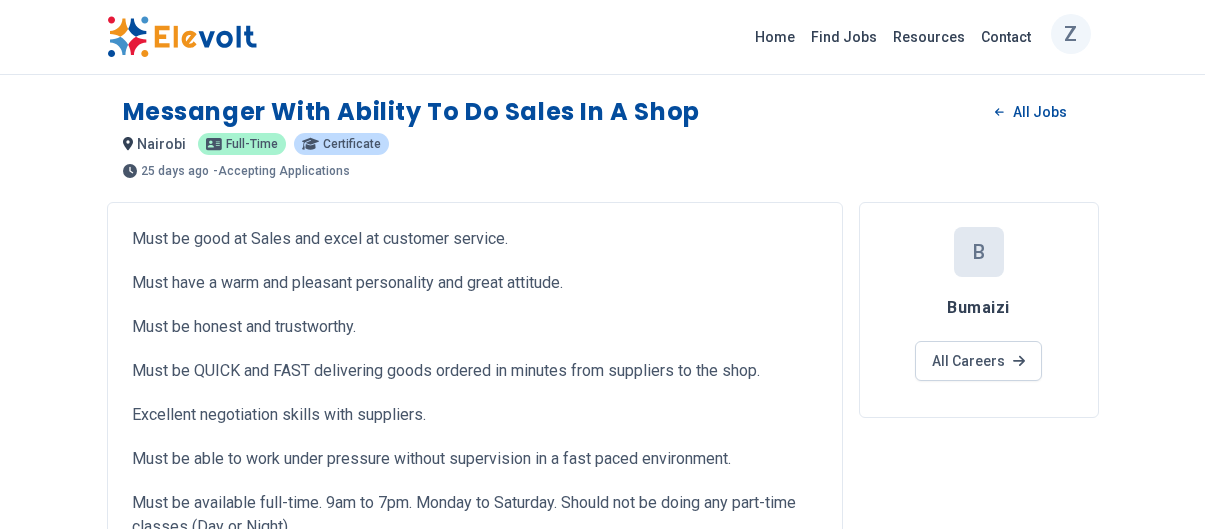 scroll, scrollTop: 0, scrollLeft: 0, axis: both 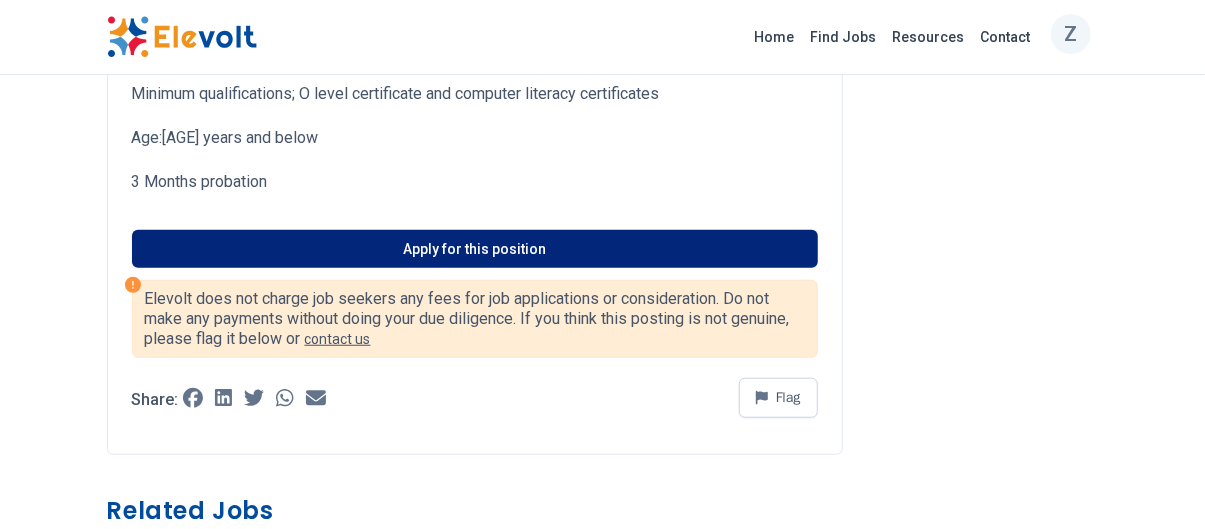click on "Apply for this position" at bounding box center [475, 249] 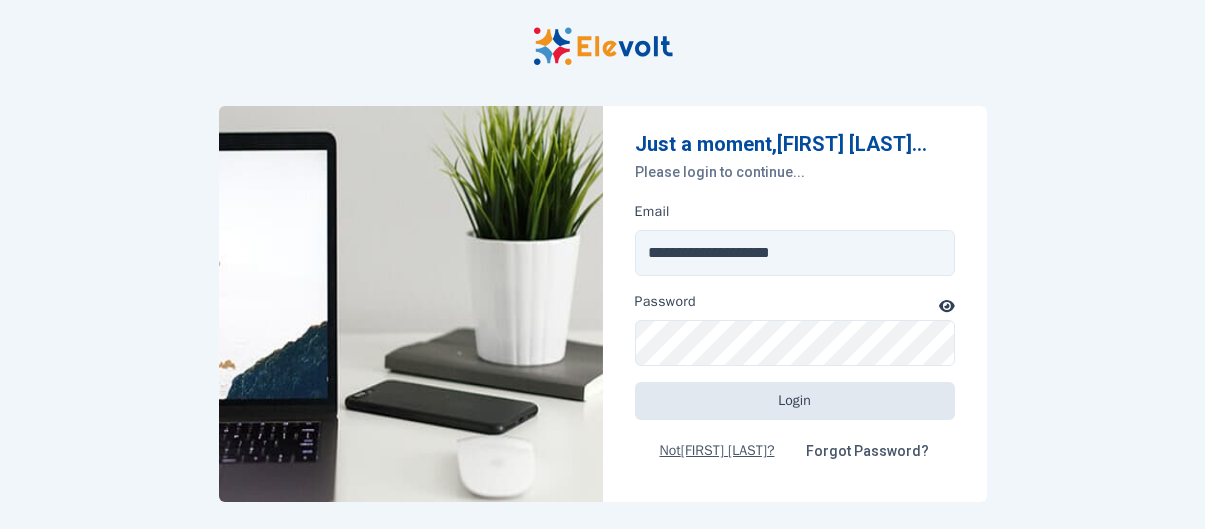 scroll, scrollTop: 0, scrollLeft: 0, axis: both 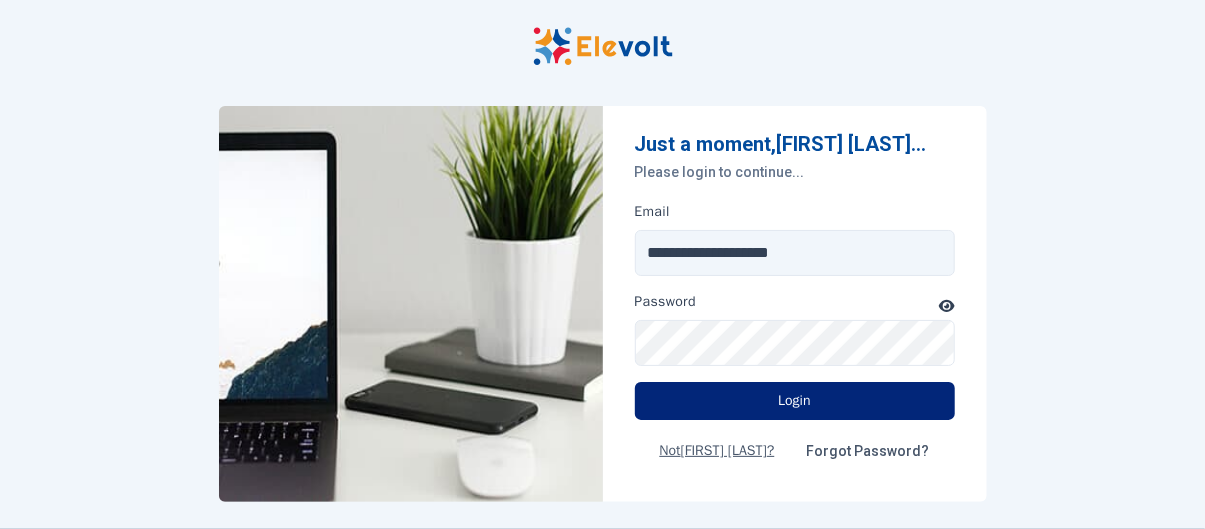 click on "Login" at bounding box center (795, 401) 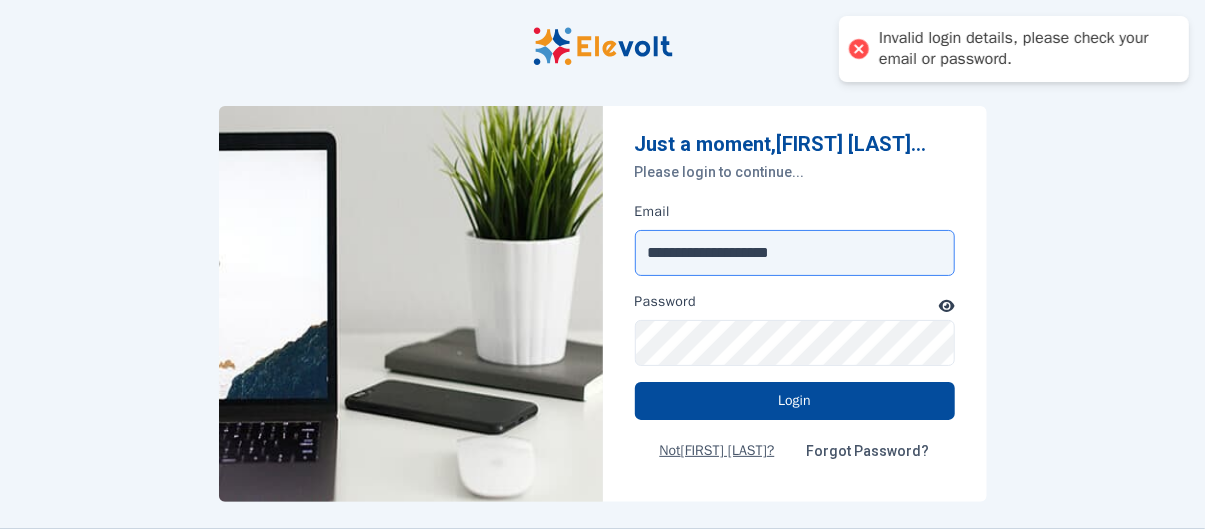 click on "**********" at bounding box center (795, 253) 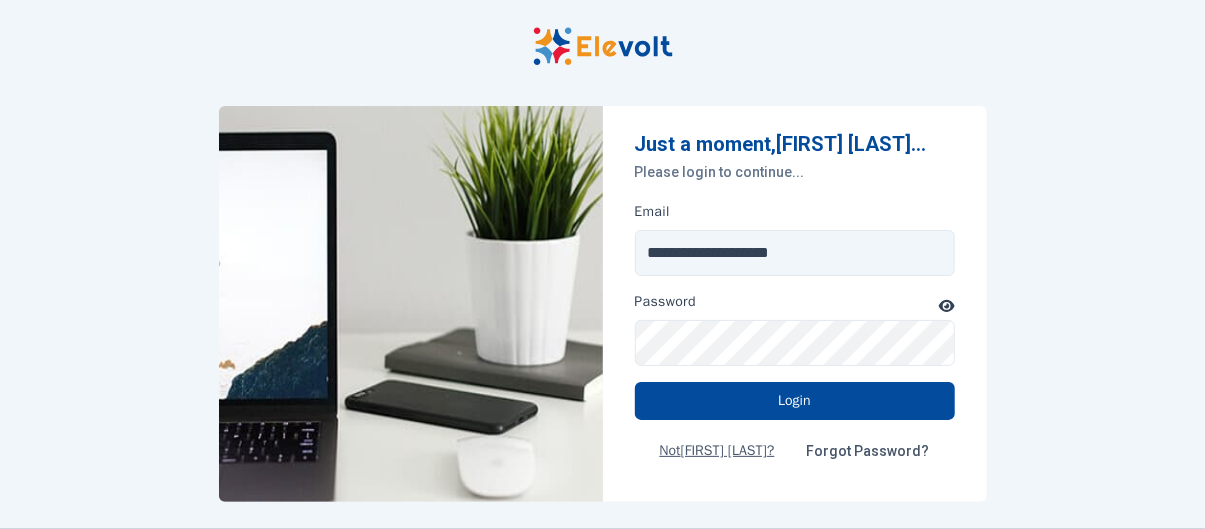 click on "**********" at bounding box center [795, 304] 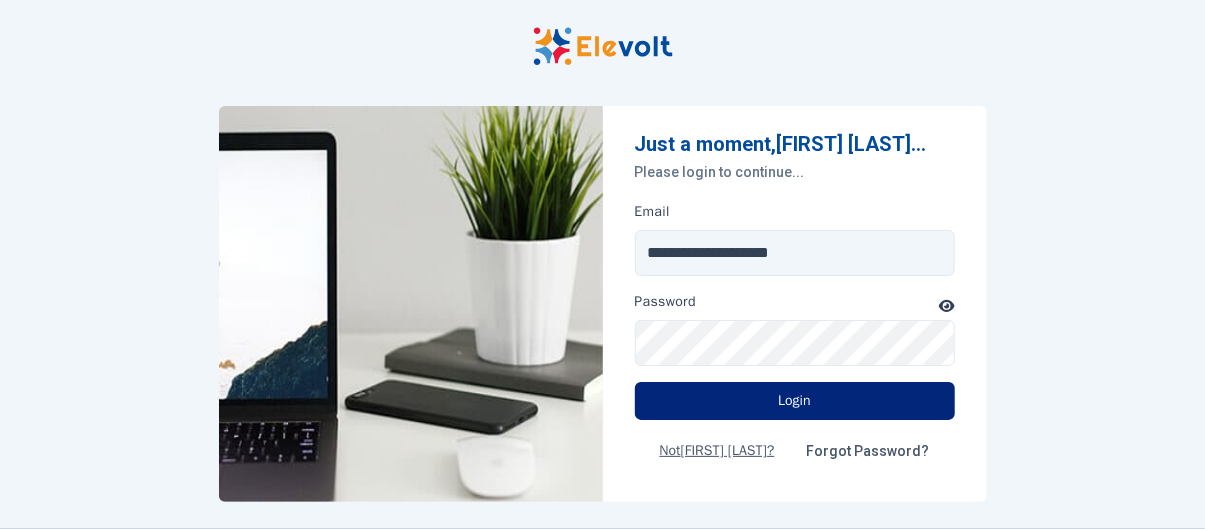 click on "Login" at bounding box center (795, 401) 